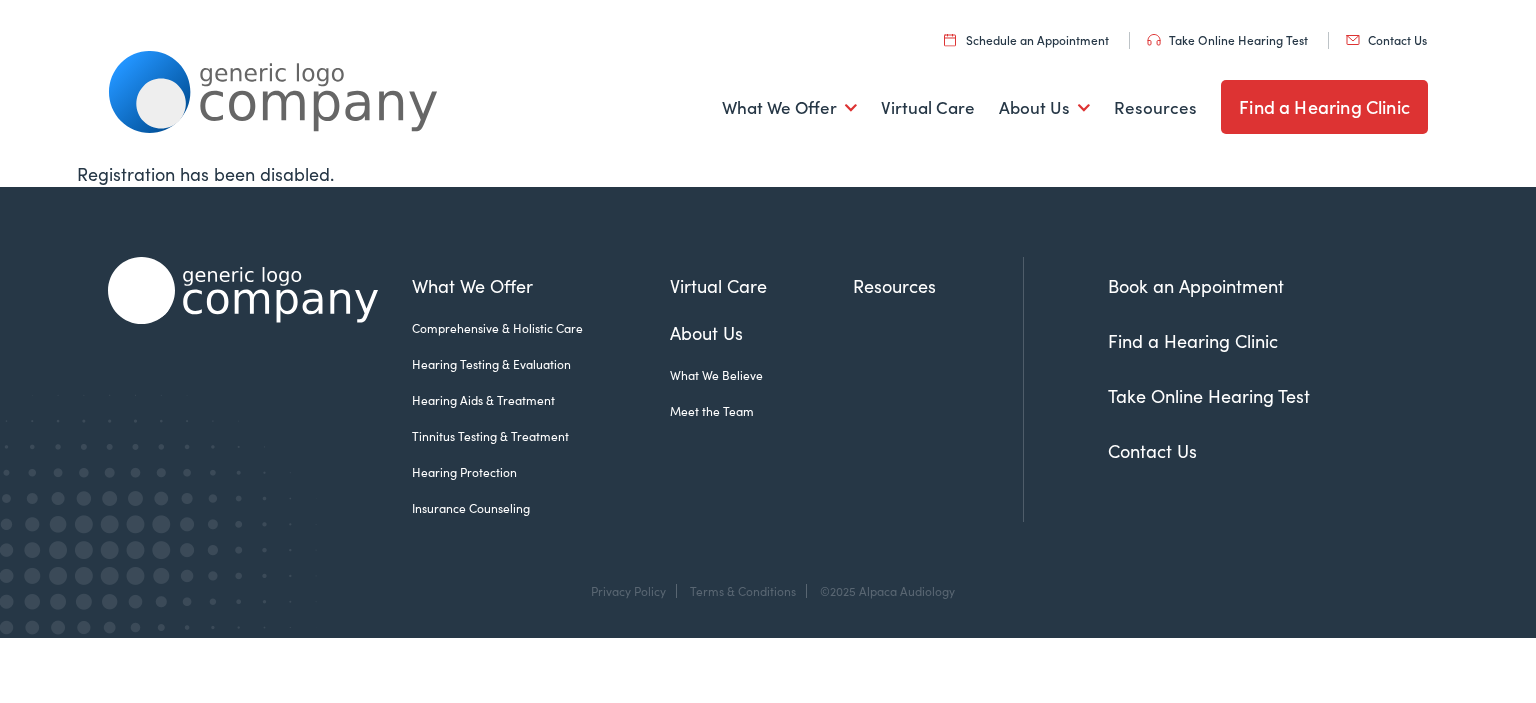 scroll, scrollTop: 0, scrollLeft: 0, axis: both 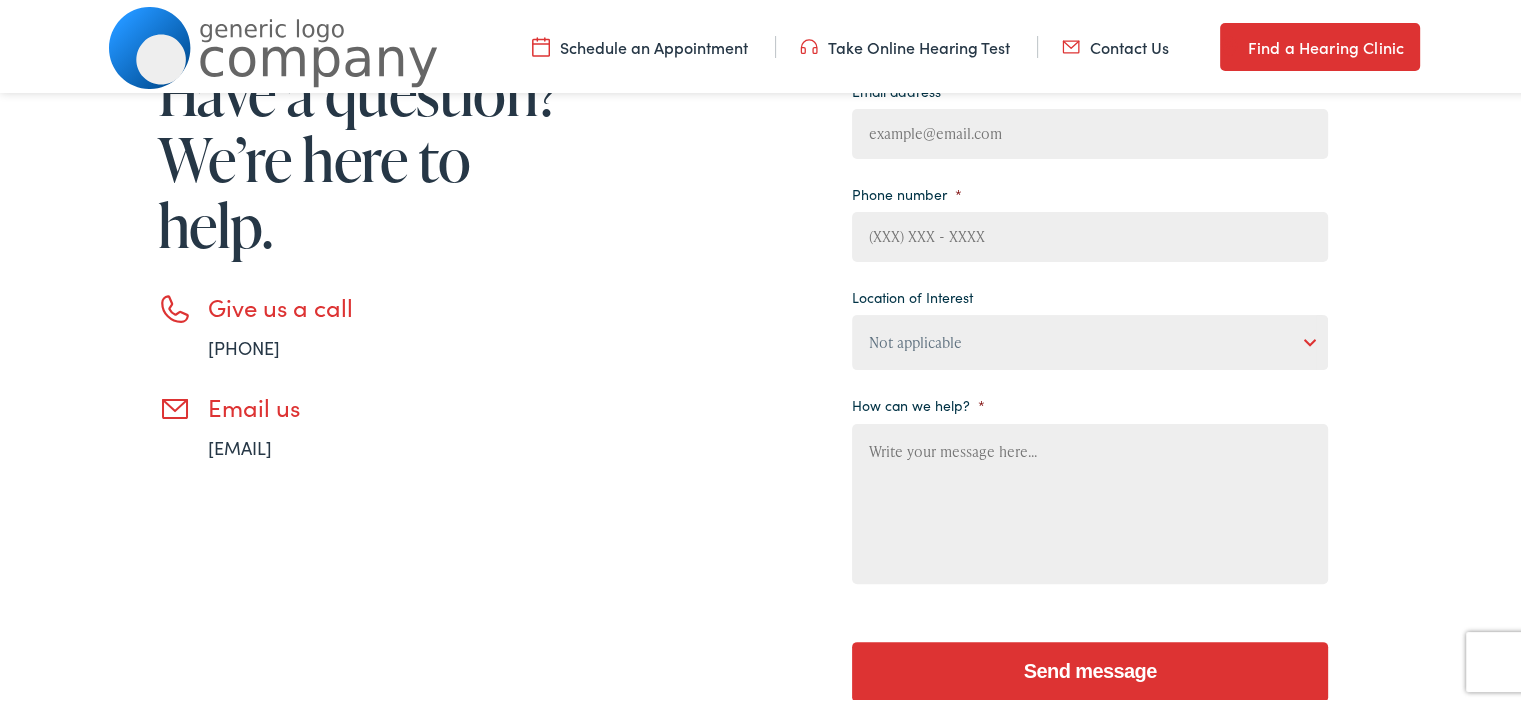 click on "Not applicable Estes Audiology, Seguin Estes Audiology, San Antonio Estes Audiology, Round Rock Estes Audiology, New Braunfels Estes Audiology, Marble Falls Estes Audiology, Dripping Springs Estes Audiology, Boerne Estes Audiology, Austin Scallan Hearing, Goodwood Scallan Hearing, Seigen" at bounding box center [1090, 339] 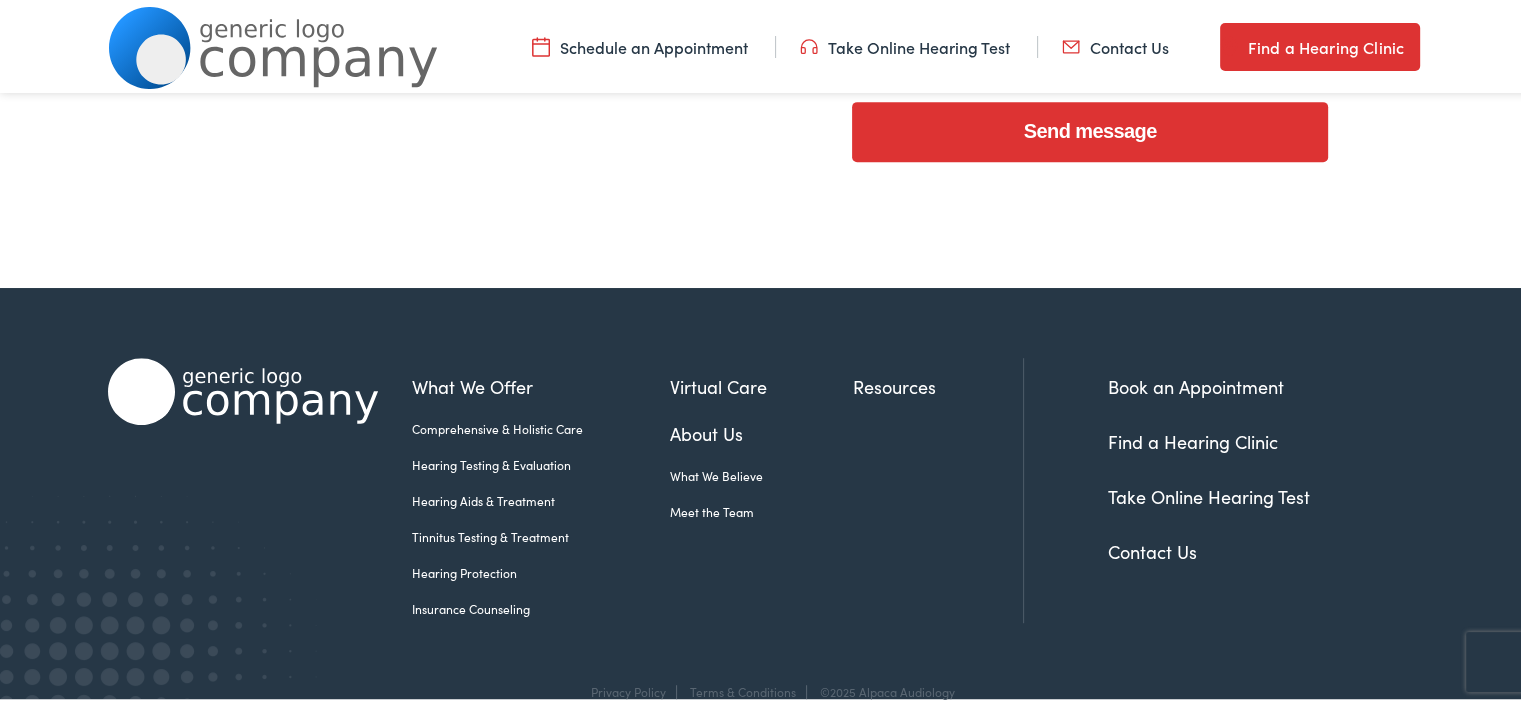 scroll, scrollTop: 975, scrollLeft: 0, axis: vertical 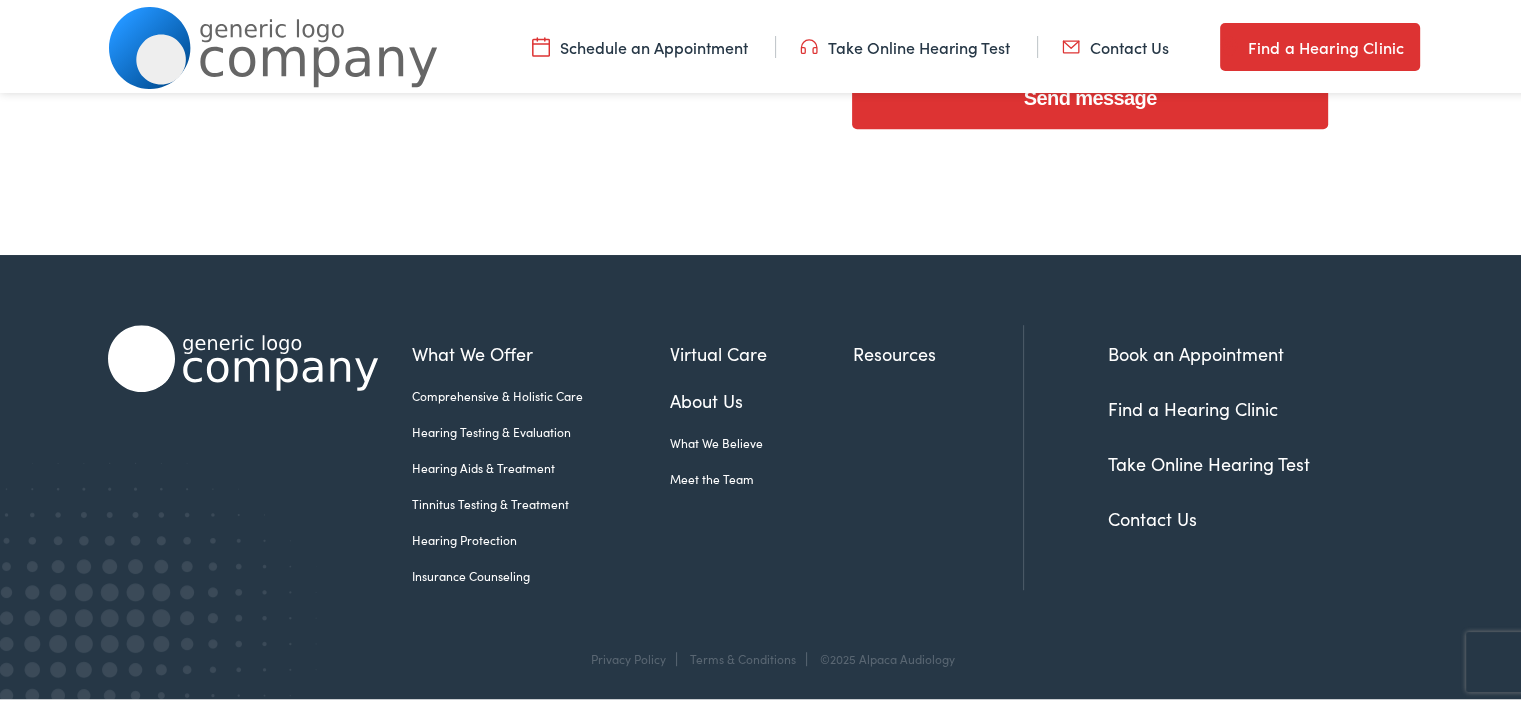 click on "Book an Appointment" at bounding box center (1196, 350) 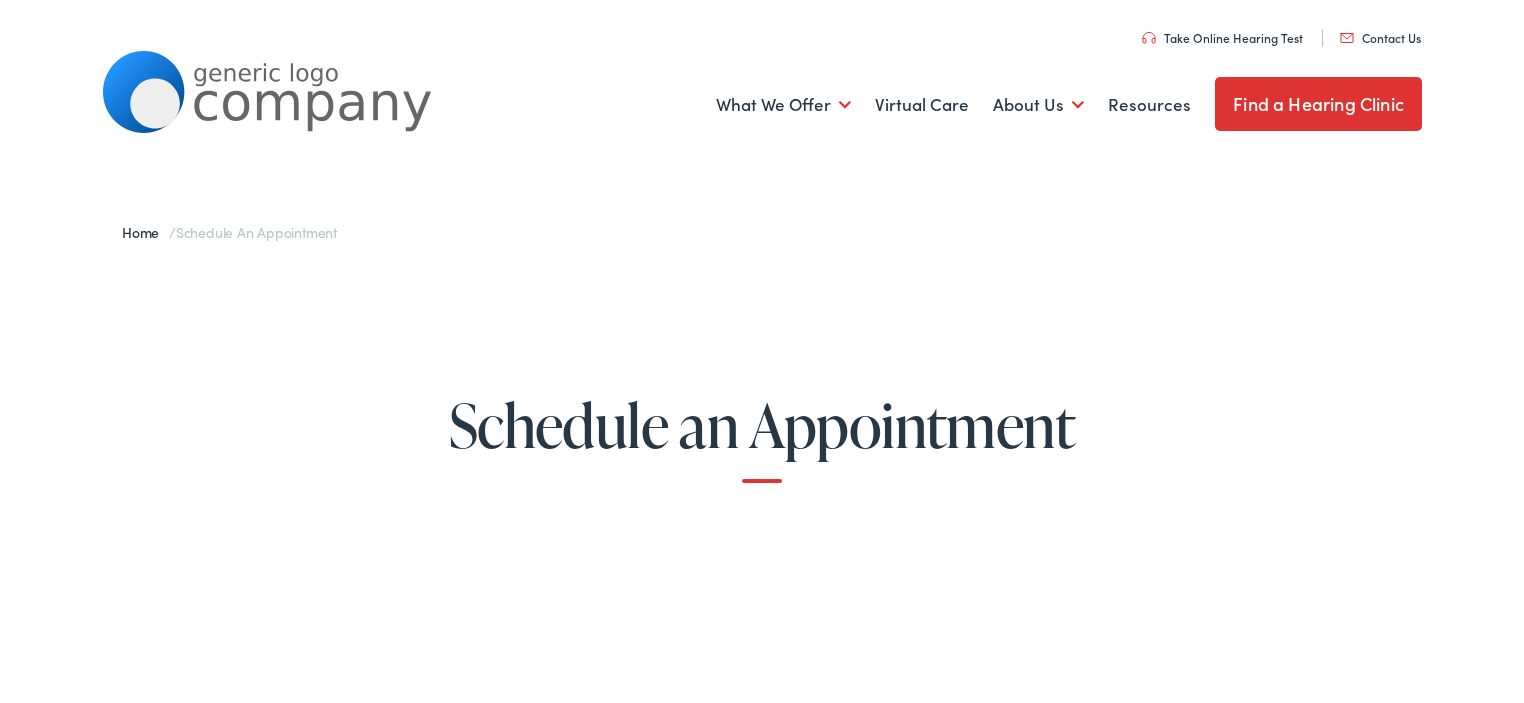 scroll, scrollTop: 0, scrollLeft: 0, axis: both 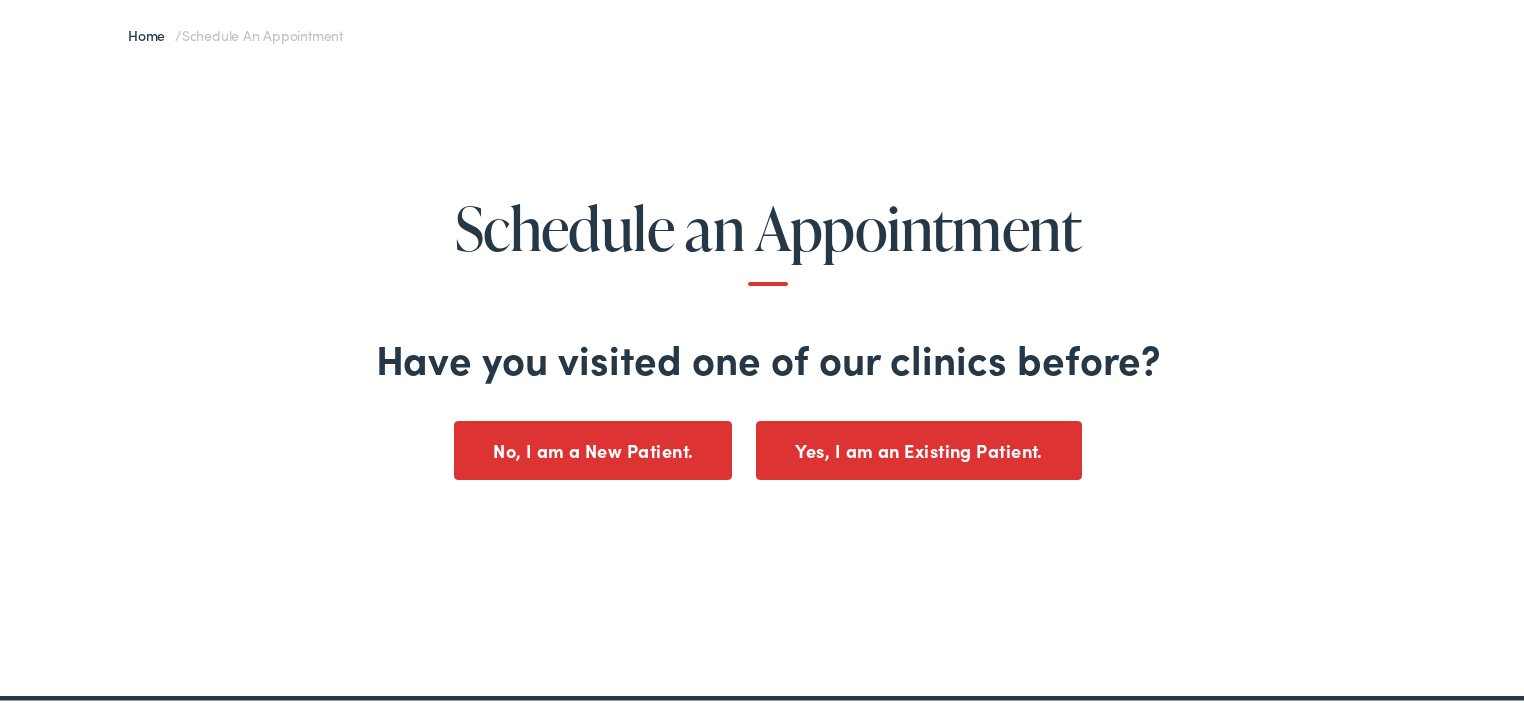 click on "No, I am a New Patient." at bounding box center (593, 447) 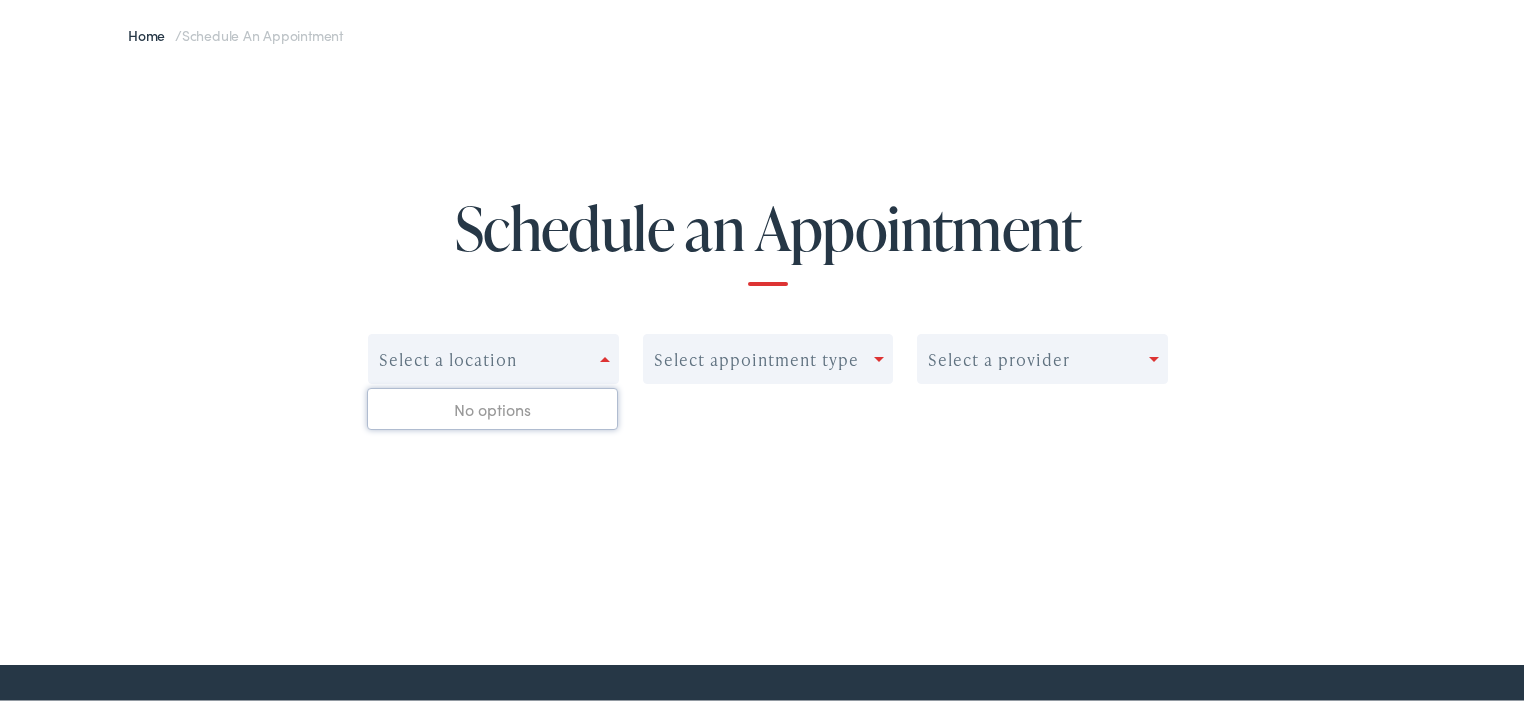 click at bounding box center (609, 356) 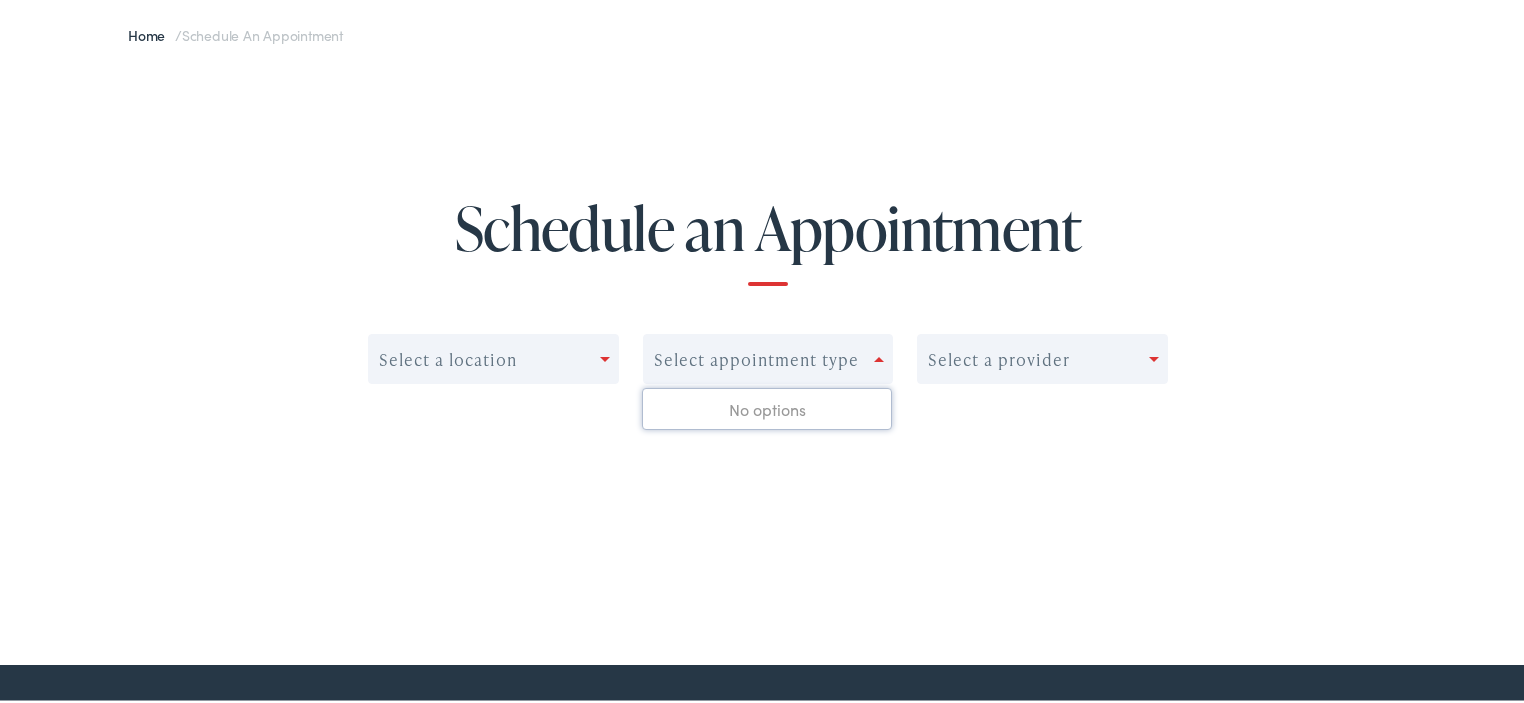 click on "Select appointment type" at bounding box center [756, 356] 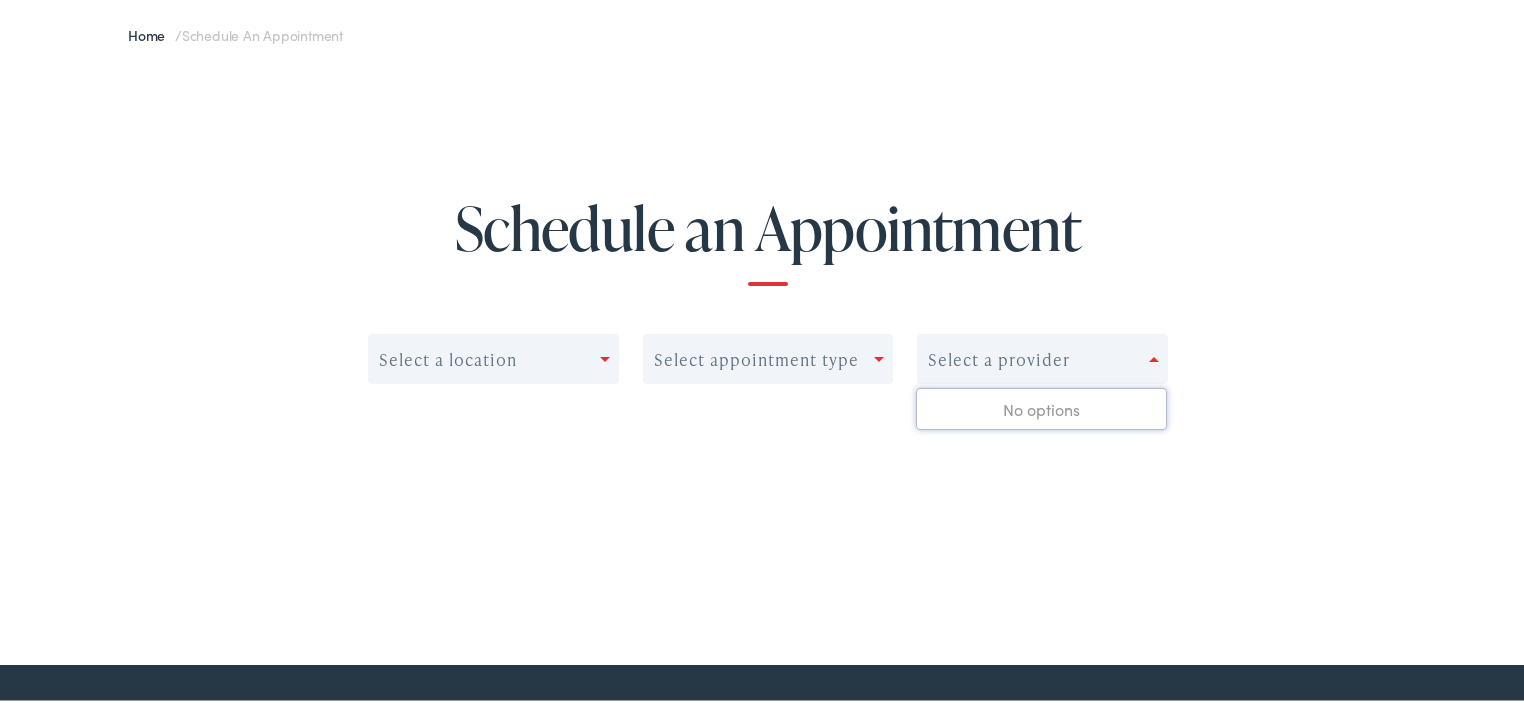 click on "Select a provider" at bounding box center [1033, 356] 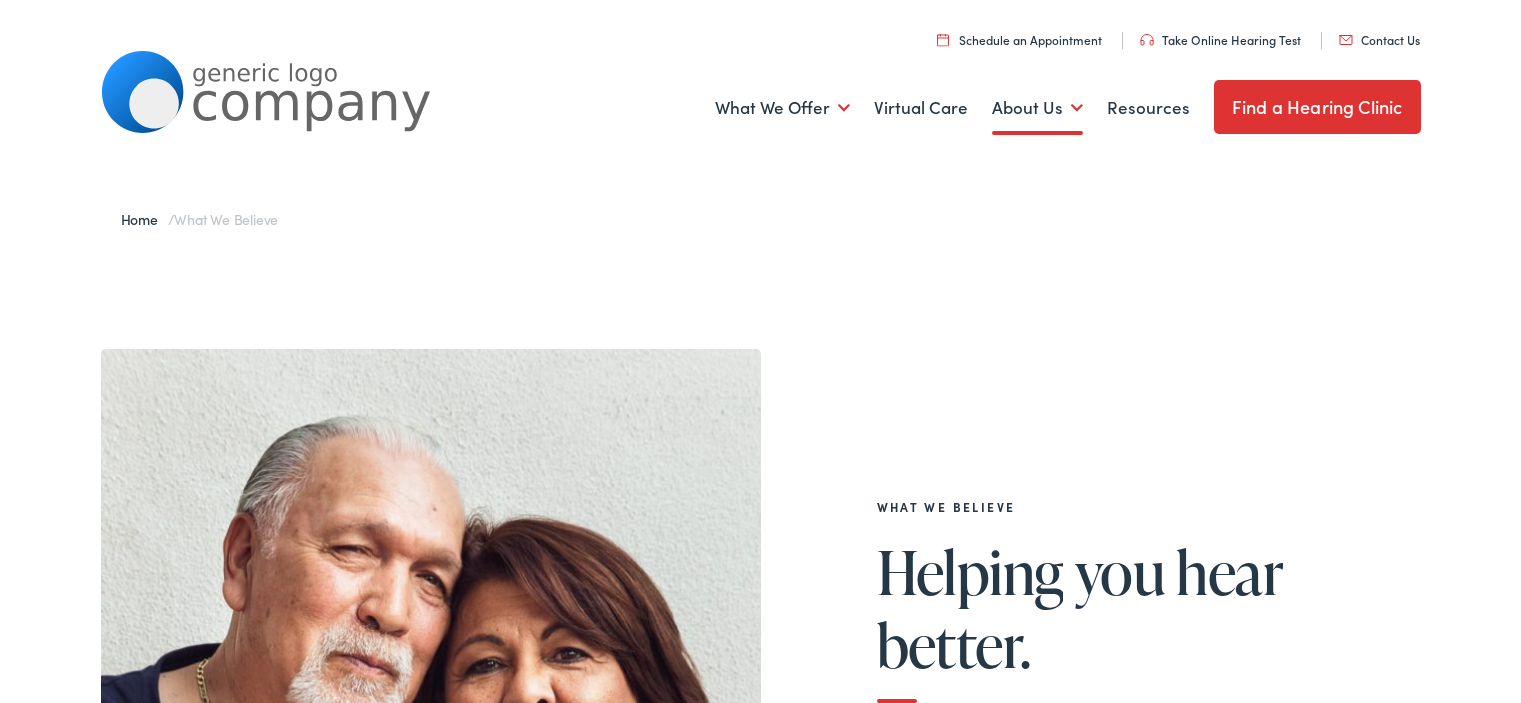 scroll, scrollTop: 0, scrollLeft: 0, axis: both 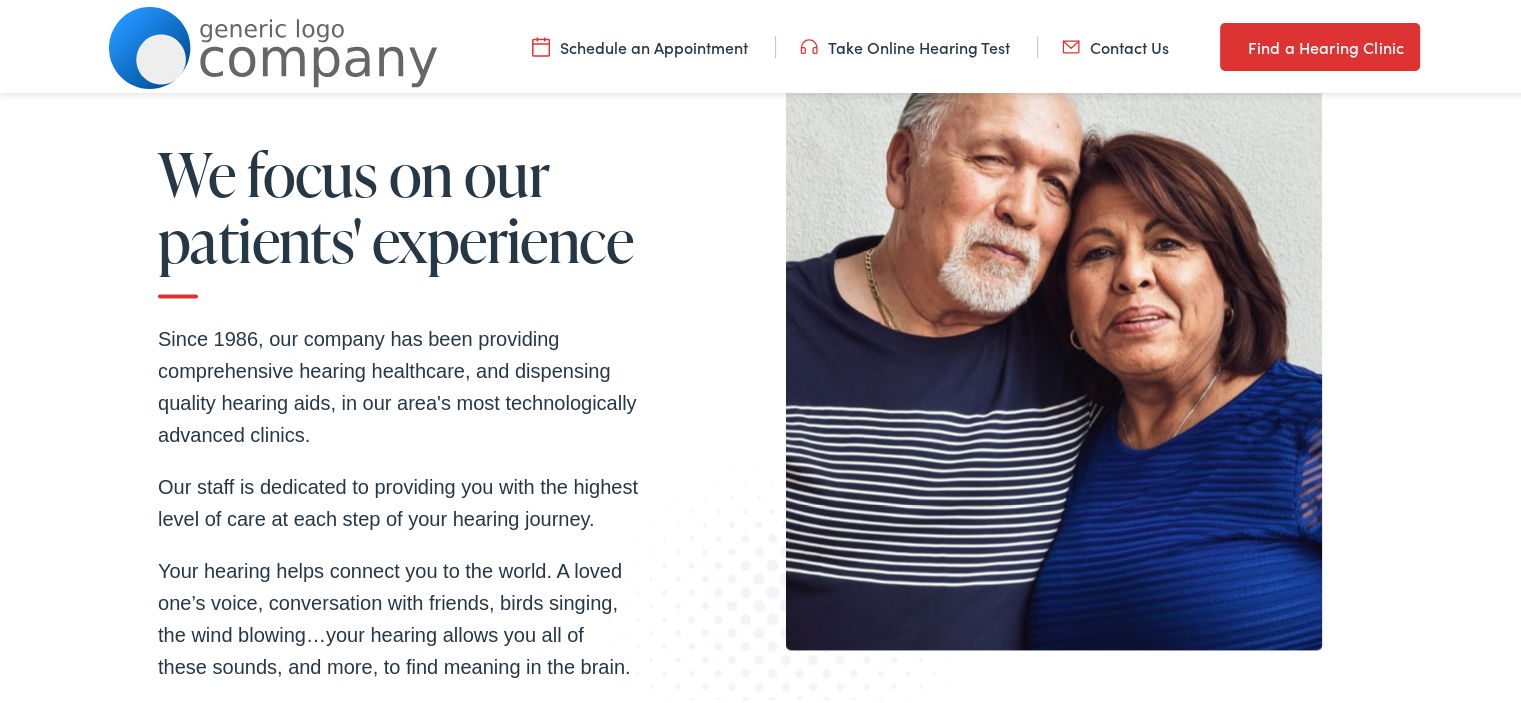 click on "Find a Hearing Clinic" at bounding box center (1320, 44) 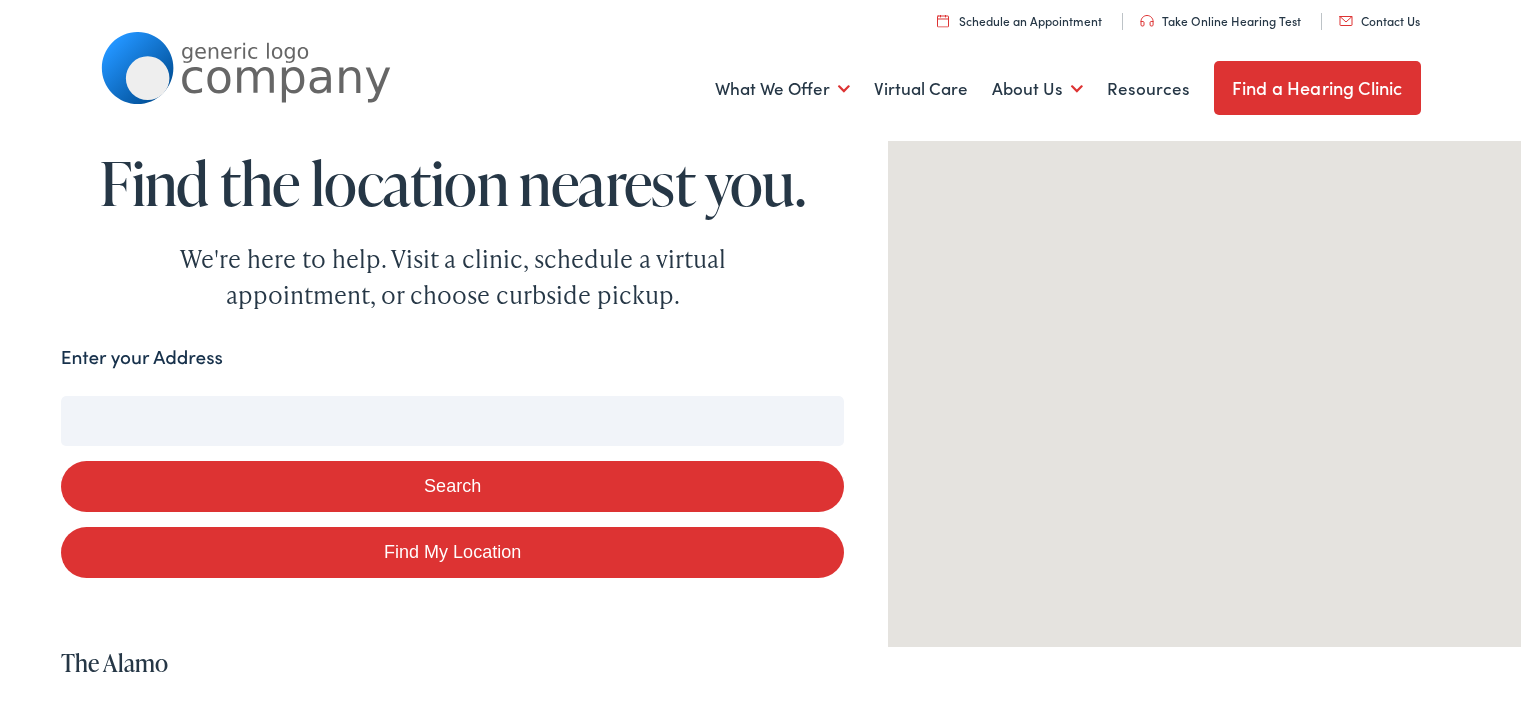 scroll, scrollTop: 0, scrollLeft: 0, axis: both 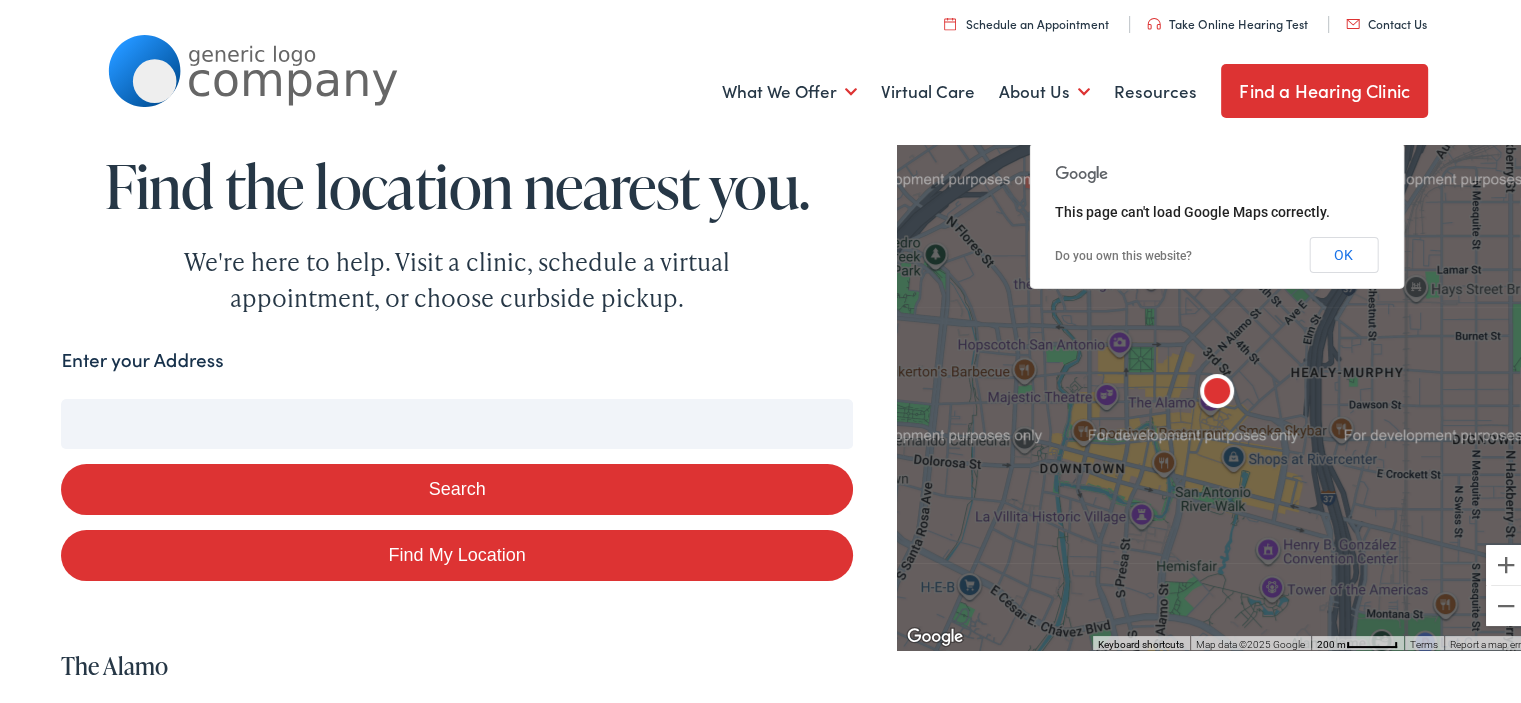 click on "Enter your Address" at bounding box center [142, 357] 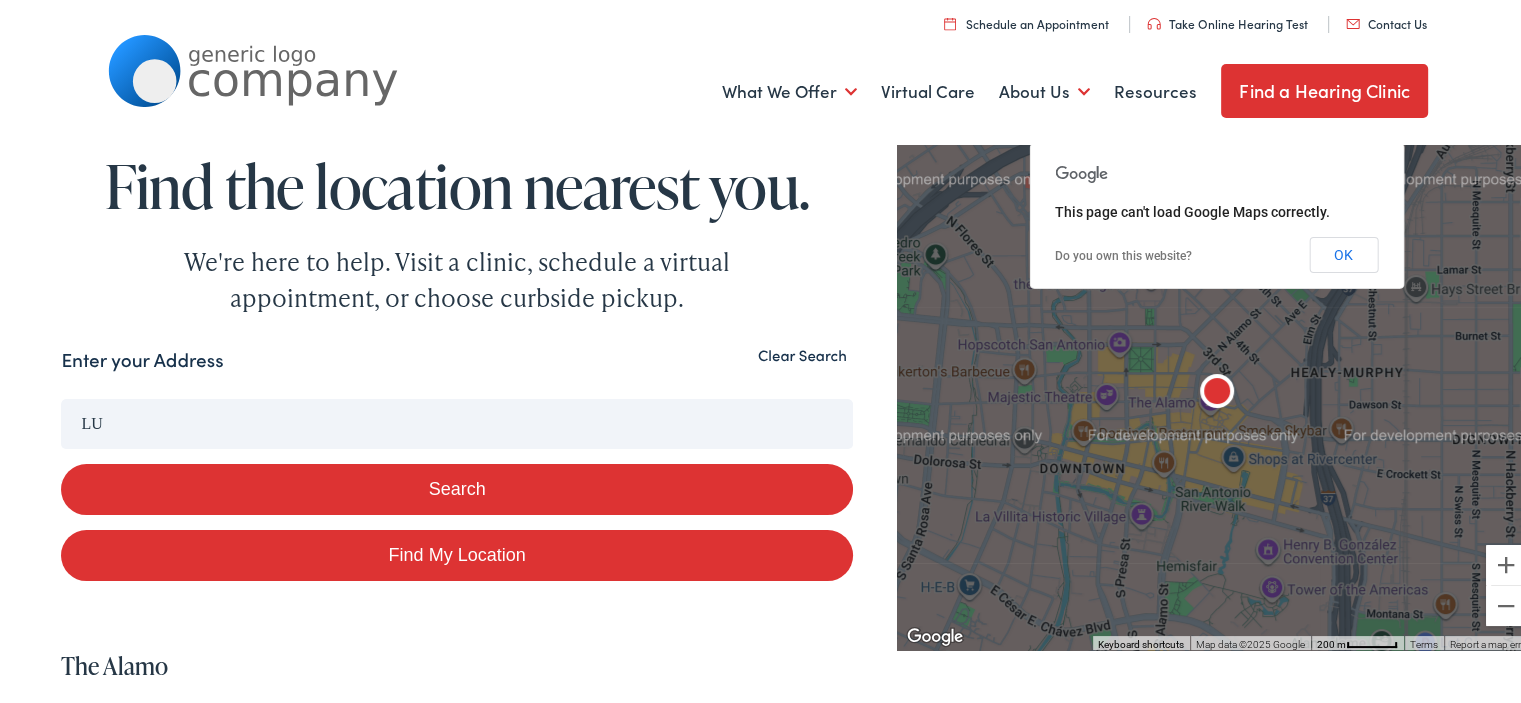 type on "LU" 